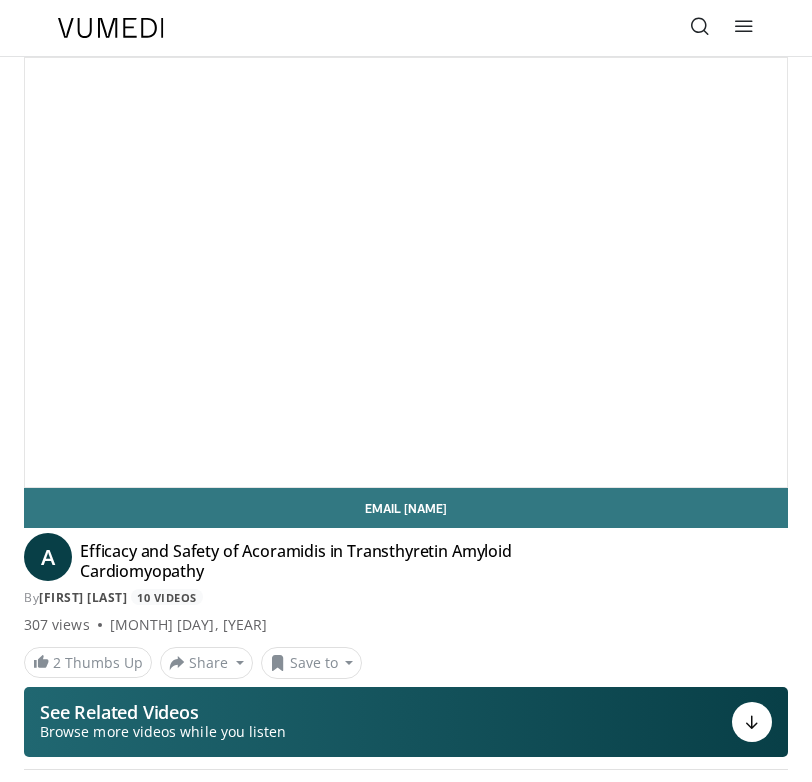 scroll, scrollTop: 0, scrollLeft: 0, axis: both 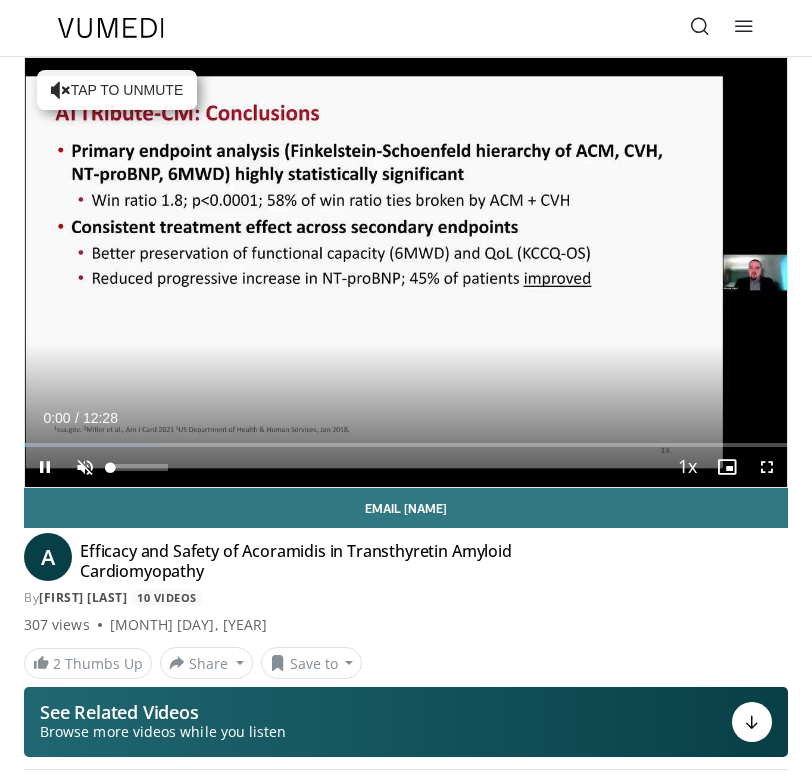 click at bounding box center [85, 467] 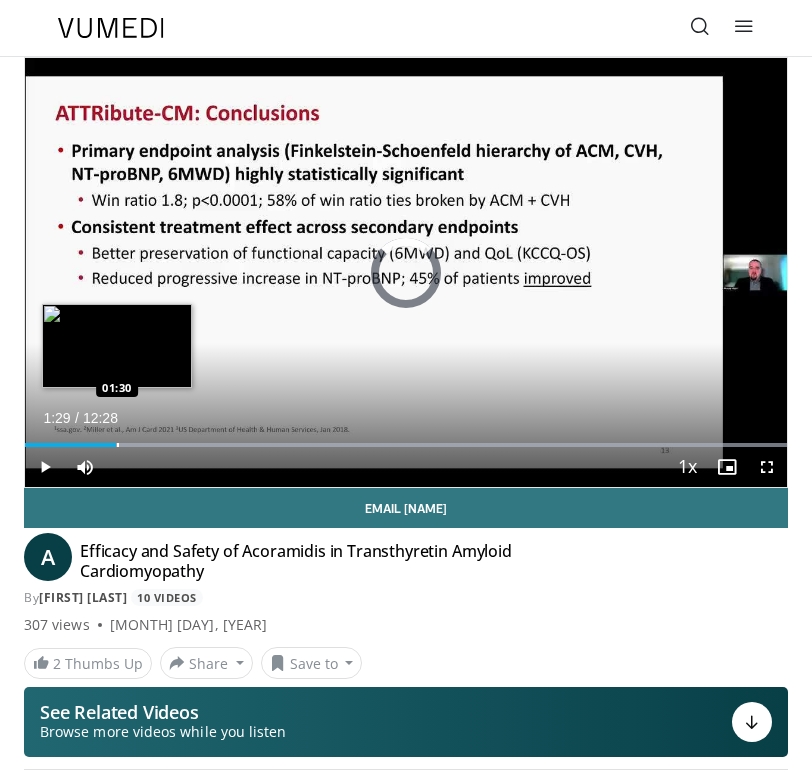 drag, startPoint x: 44, startPoint y: 444, endPoint x: 117, endPoint y: 444, distance: 73 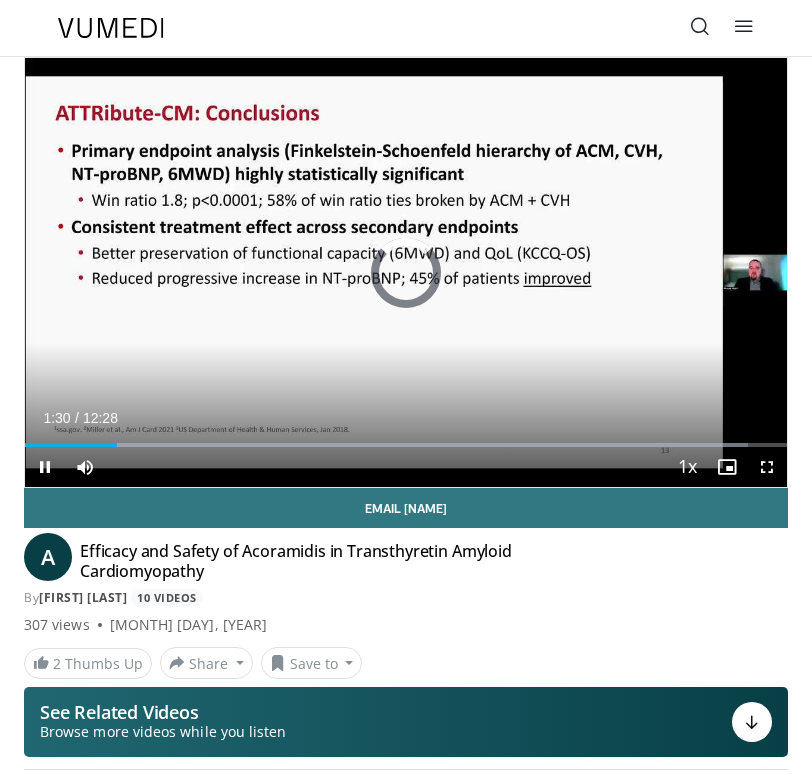 click at bounding box center [45, 467] 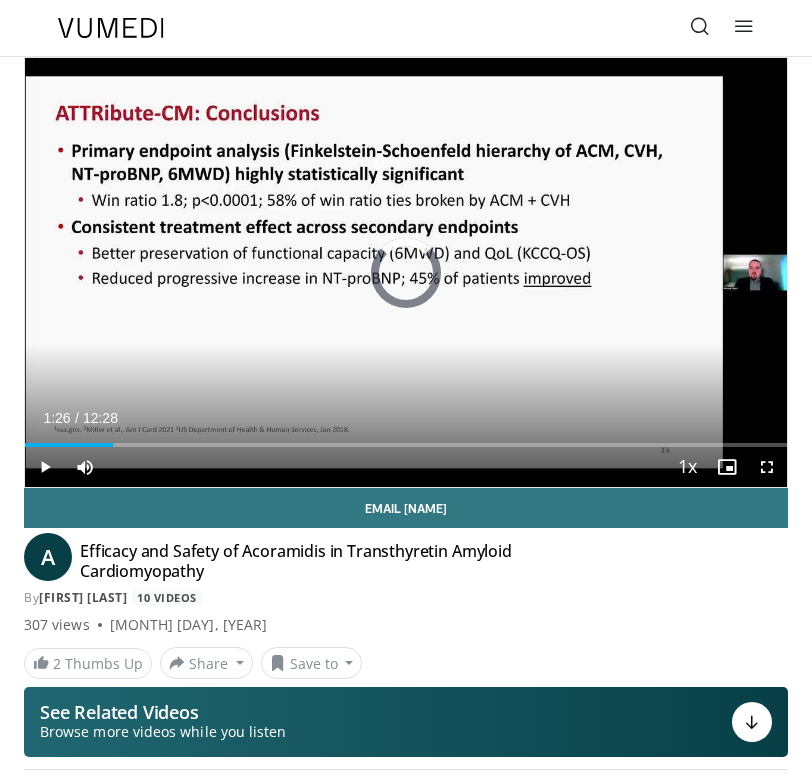 drag, startPoint x: 113, startPoint y: 443, endPoint x: 208, endPoint y: 447, distance: 95.084175 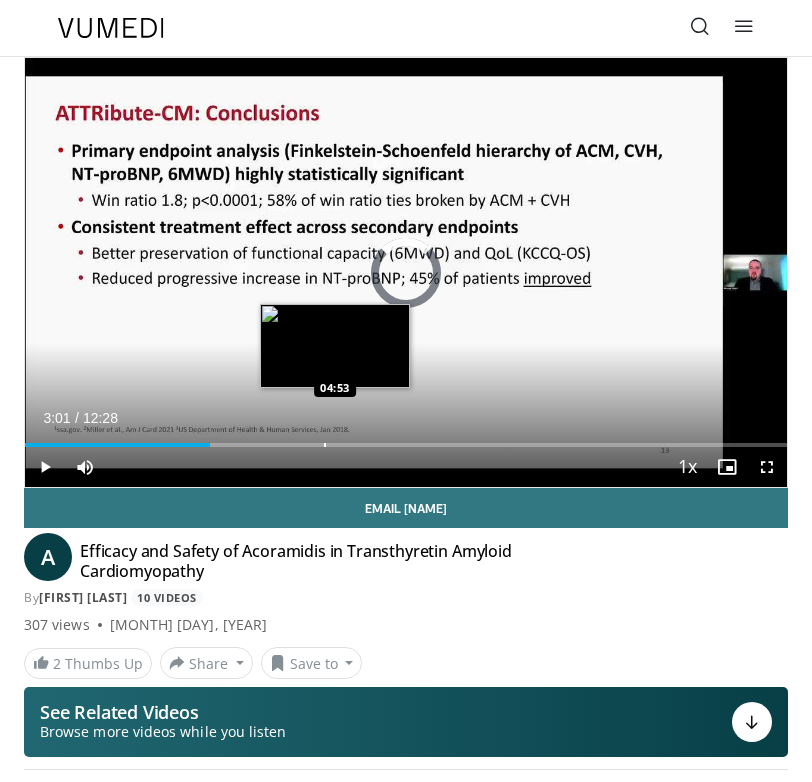 drag, startPoint x: 210, startPoint y: 444, endPoint x: 341, endPoint y: 444, distance: 131 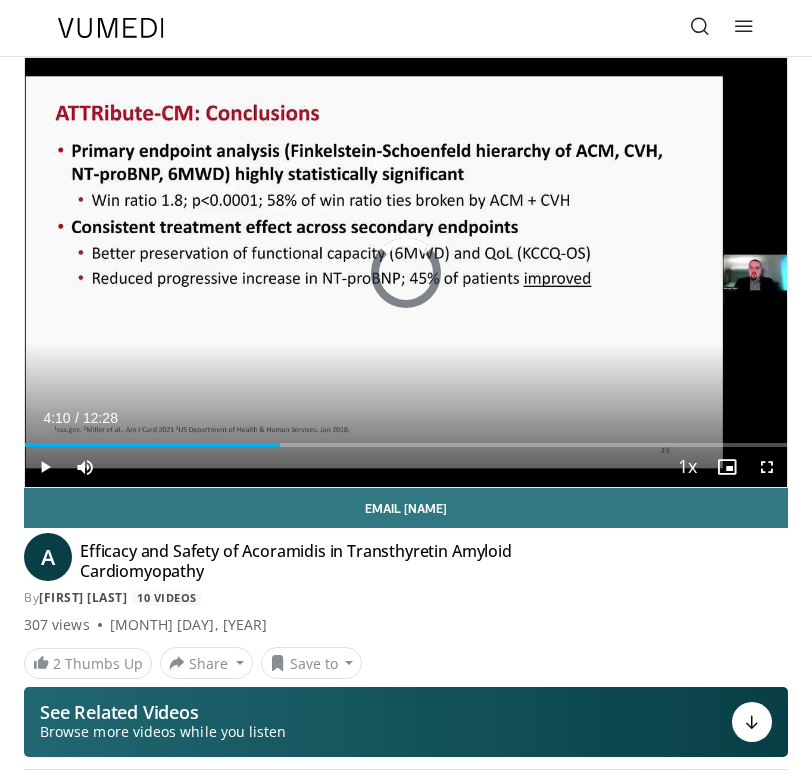 drag, startPoint x: 341, startPoint y: 444, endPoint x: 279, endPoint y: 448, distance: 62.1289 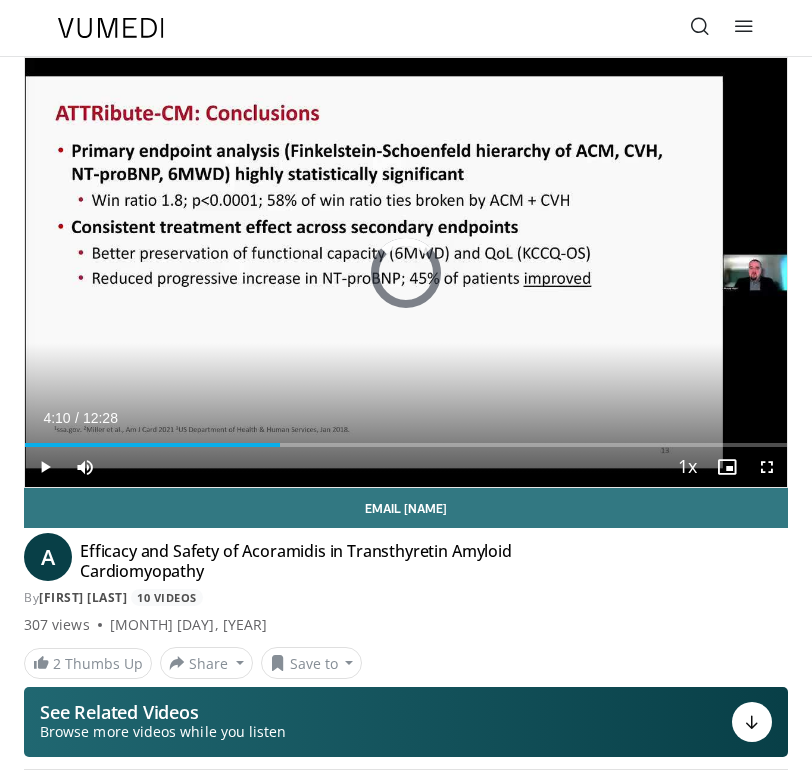click on "Current Time  [TIME] / Duration  [TIME] Play Skip Backward Skip Forward Mute 100% Loaded :  0.00% [TIME] [TIME] Stream Type  LIVE Seek to live, currently behind live LIVE   1x Playback Rate 0.5x 0.75x 1x , selected 1.25x 1.5x 1.75x 2x Chapters Chapters Descriptions descriptions off , selected Captions captions off , selected Audio Track en (Main) , selected Fullscreen Enable picture-in-picture mode" at bounding box center (406, 467) 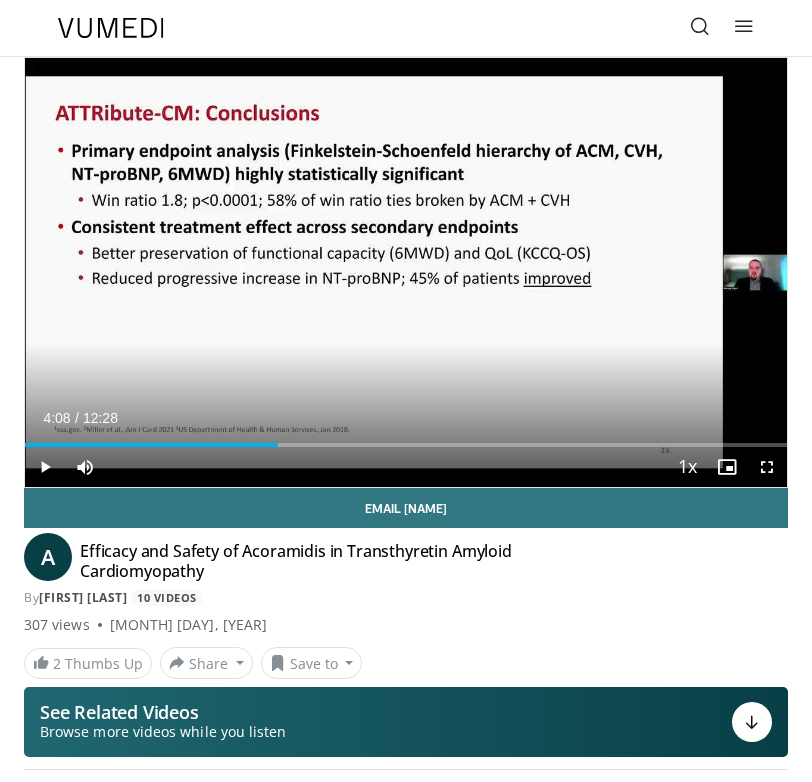 drag, startPoint x: 279, startPoint y: 448, endPoint x: 259, endPoint y: 449, distance: 20.024984 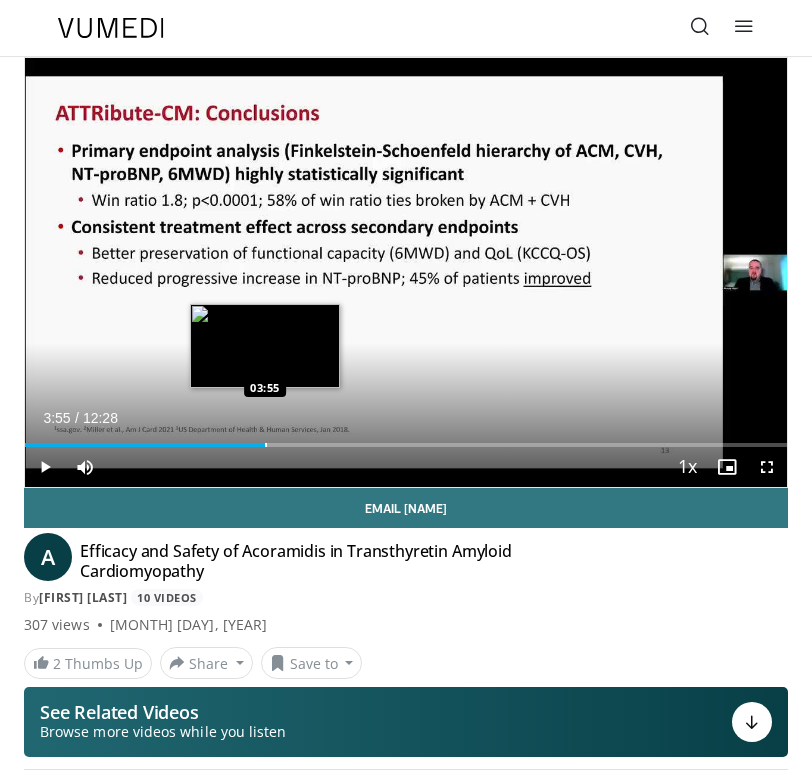 drag, startPoint x: 276, startPoint y: 446, endPoint x: 265, endPoint y: 446, distance: 11 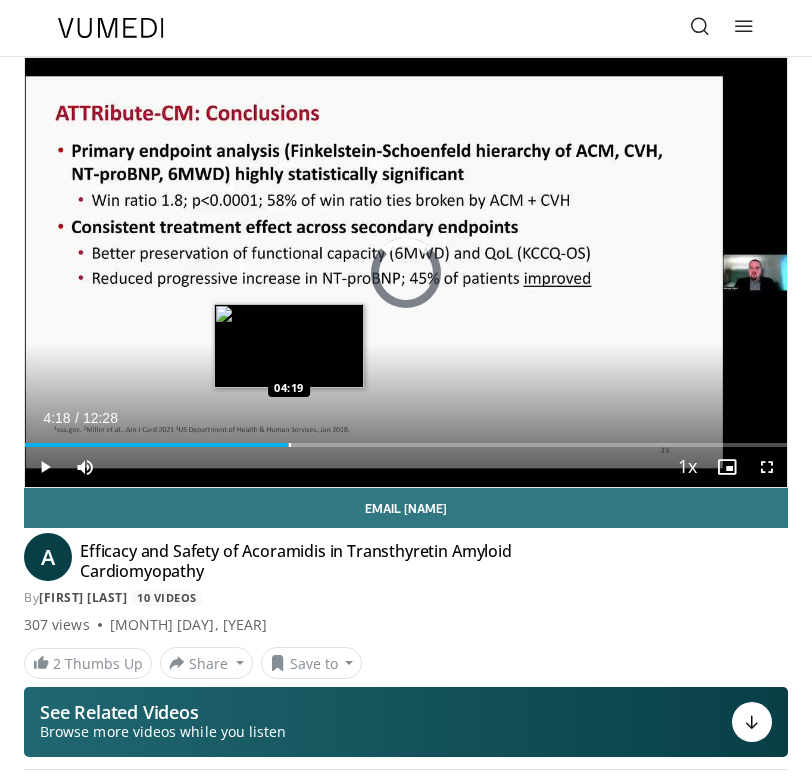 drag, startPoint x: 265, startPoint y: 446, endPoint x: 289, endPoint y: 445, distance: 24.020824 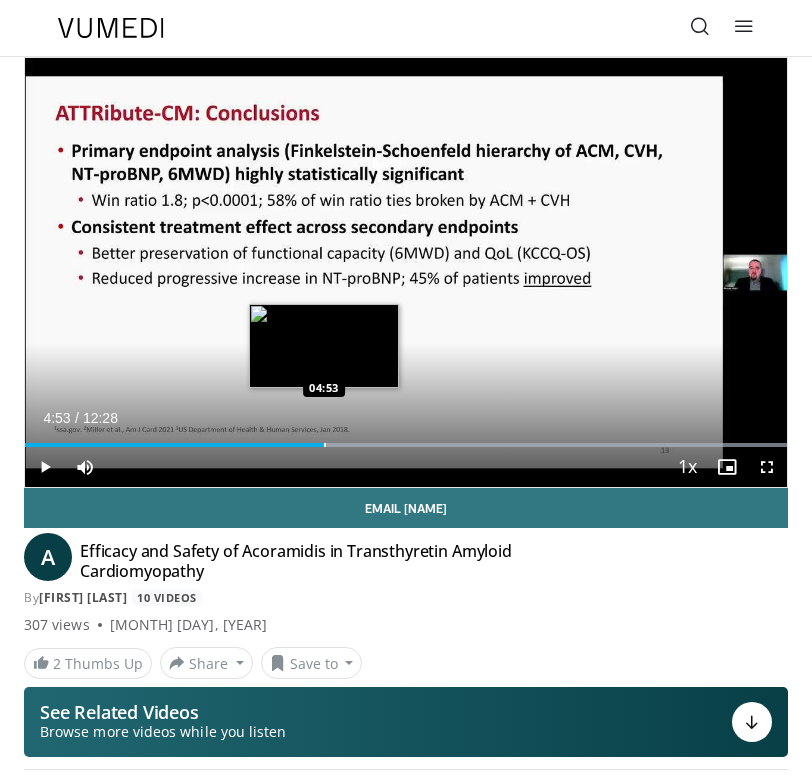 click on "Loaded :  99.99% 04:53 04:53" at bounding box center (406, 437) 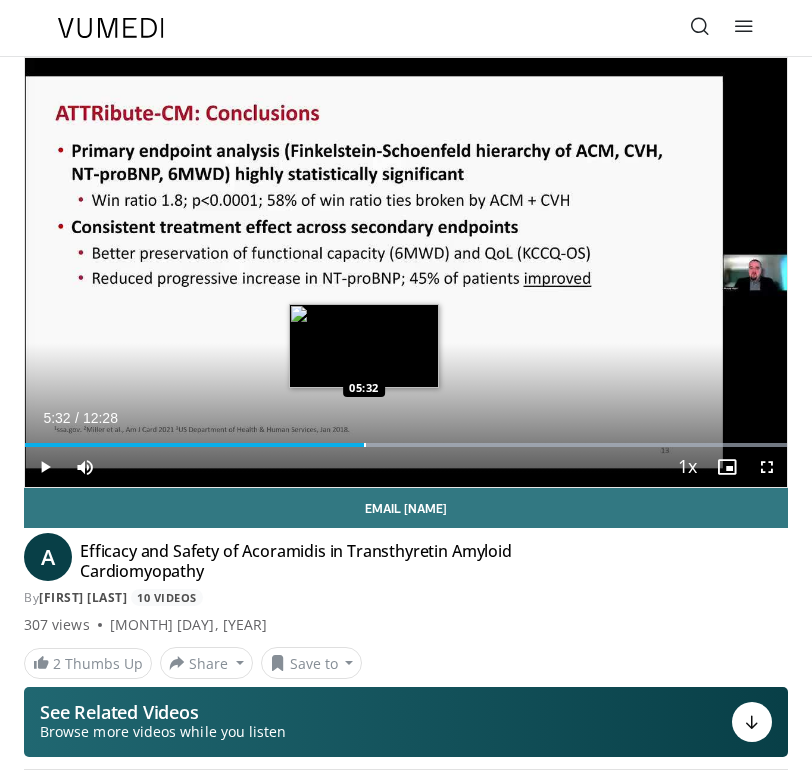 click on "Loaded :  99.99% 04:53 05:32" at bounding box center [406, 437] 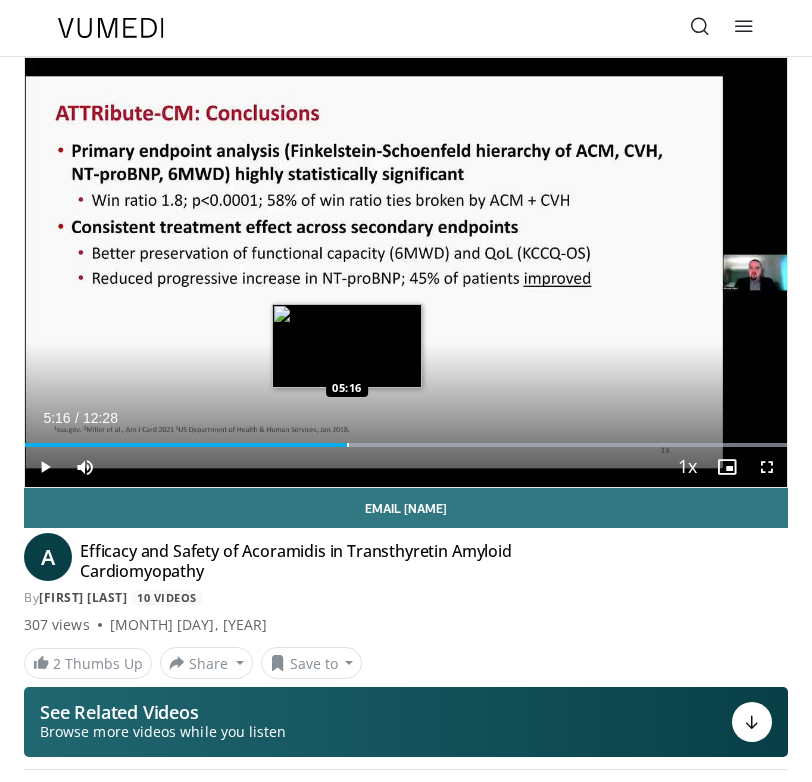 click at bounding box center [348, 445] 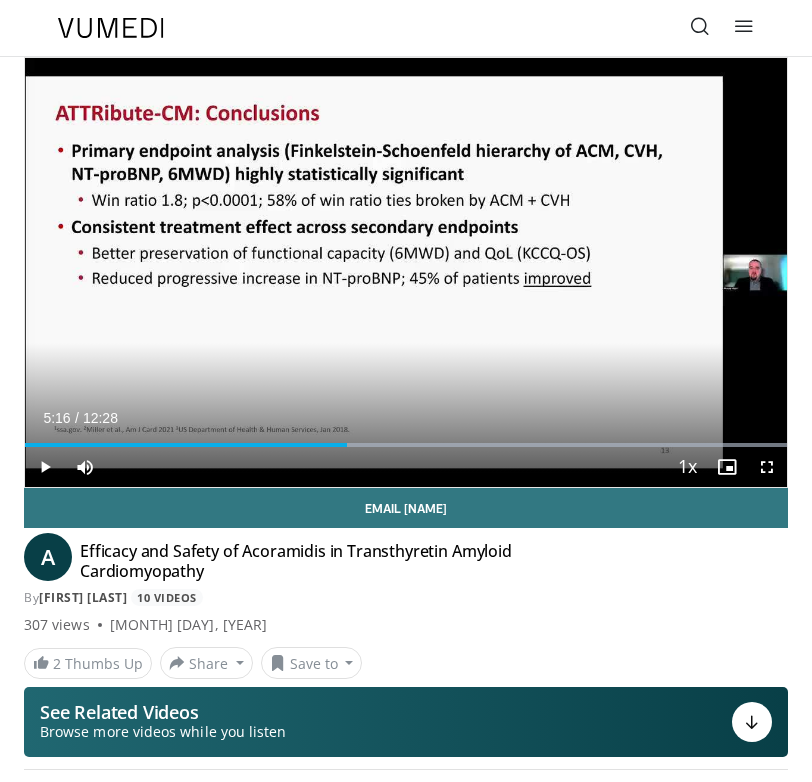 click on "Current Time  5:16 / Duration  12:28 Play Skip Backward Skip Forward Mute 100% Loaded :  99.99% 05:16 05:16 Stream Type  LIVE Seek to live, currently behind live LIVE   1x Playback Rate 0.5x 0.75x 1x , selected 1.25x 1.5x 1.75x 2x Chapters Chapters Descriptions descriptions off , selected Captions captions off , selected Audio Track en (Main) , selected Fullscreen Enable picture-in-picture mode" at bounding box center (406, 467) 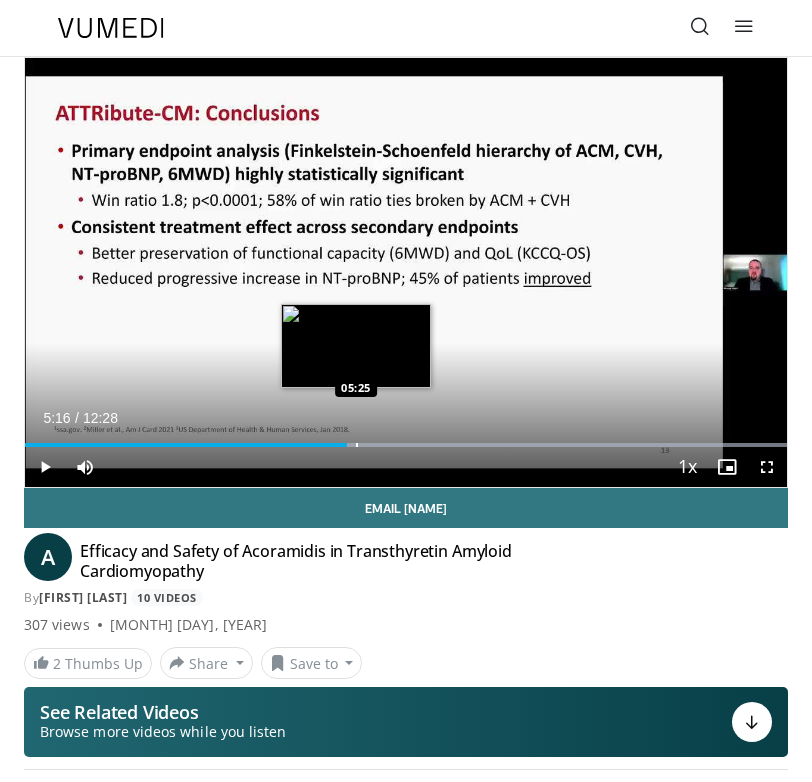 click at bounding box center (357, 445) 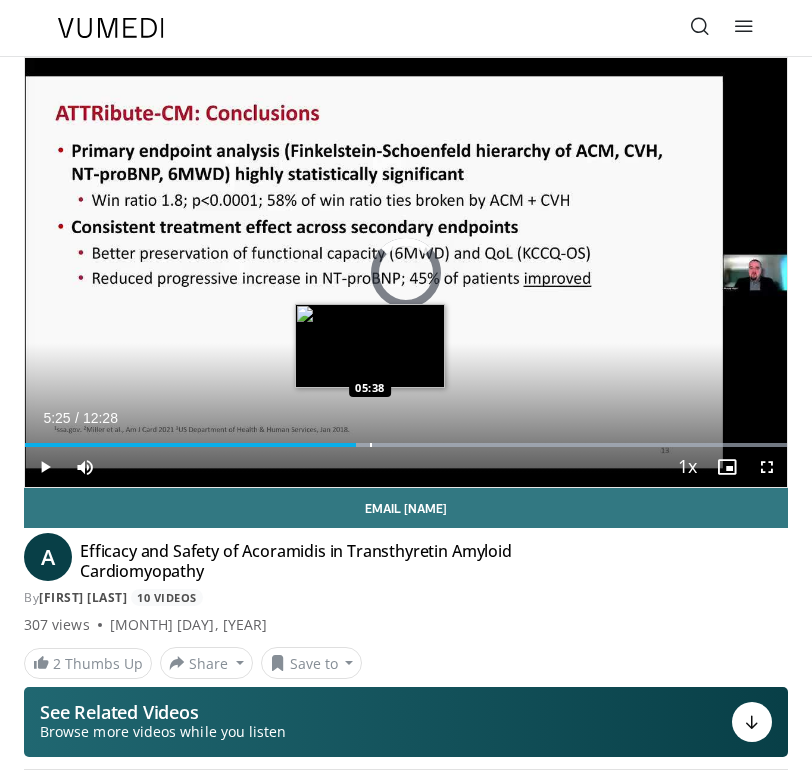 click at bounding box center [371, 445] 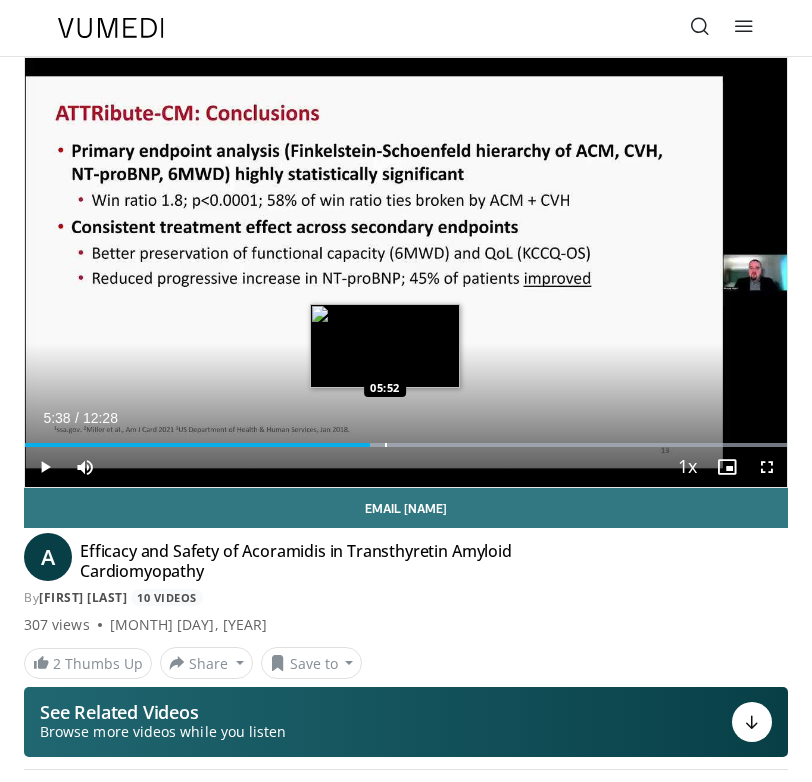 click at bounding box center (386, 445) 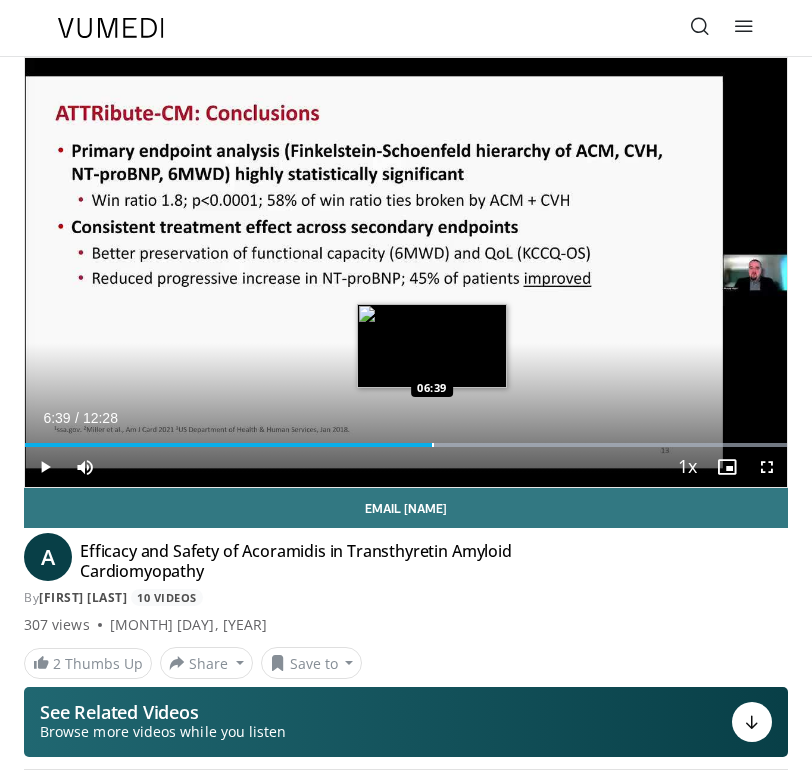 click on "Loaded :  99.99% 06:39 06:39" at bounding box center [406, 437] 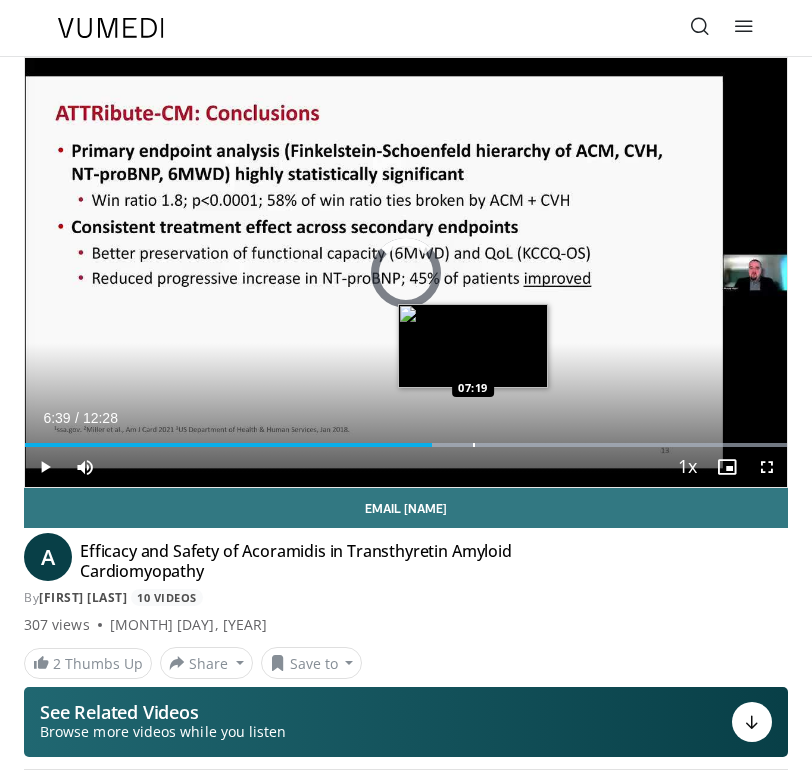 click at bounding box center [474, 445] 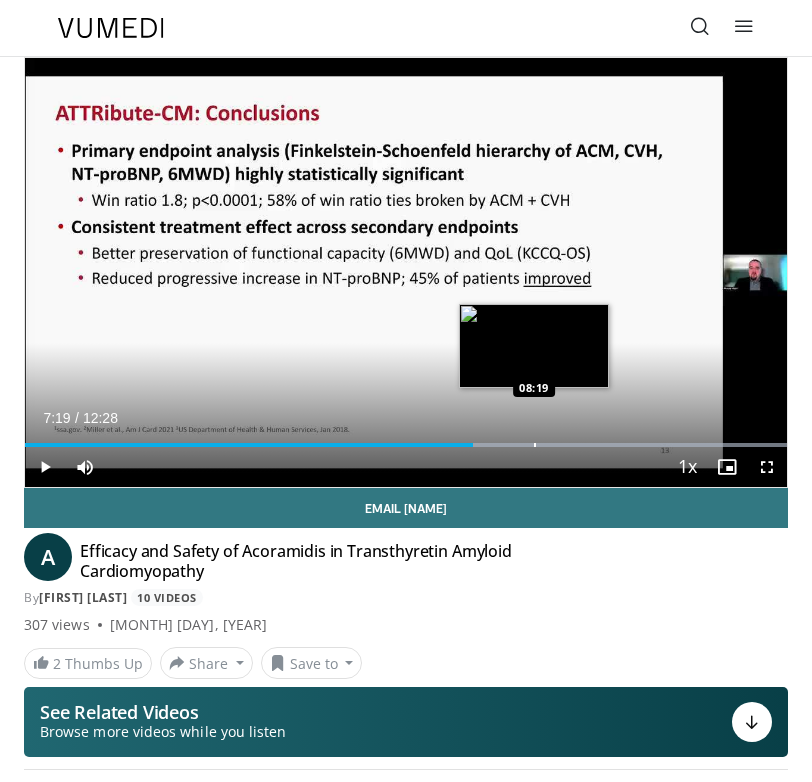 click at bounding box center [535, 445] 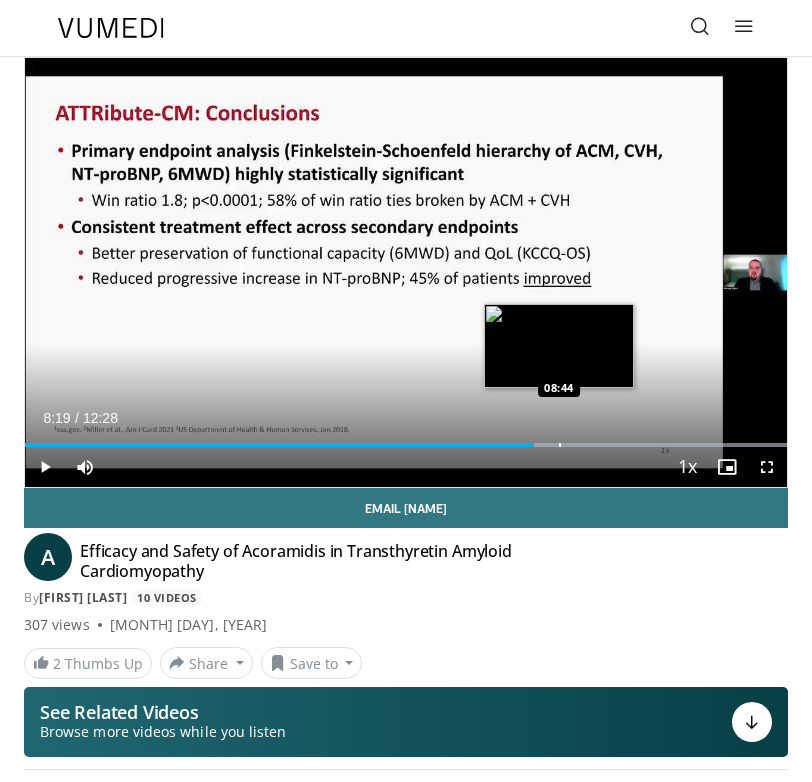 click at bounding box center (560, 445) 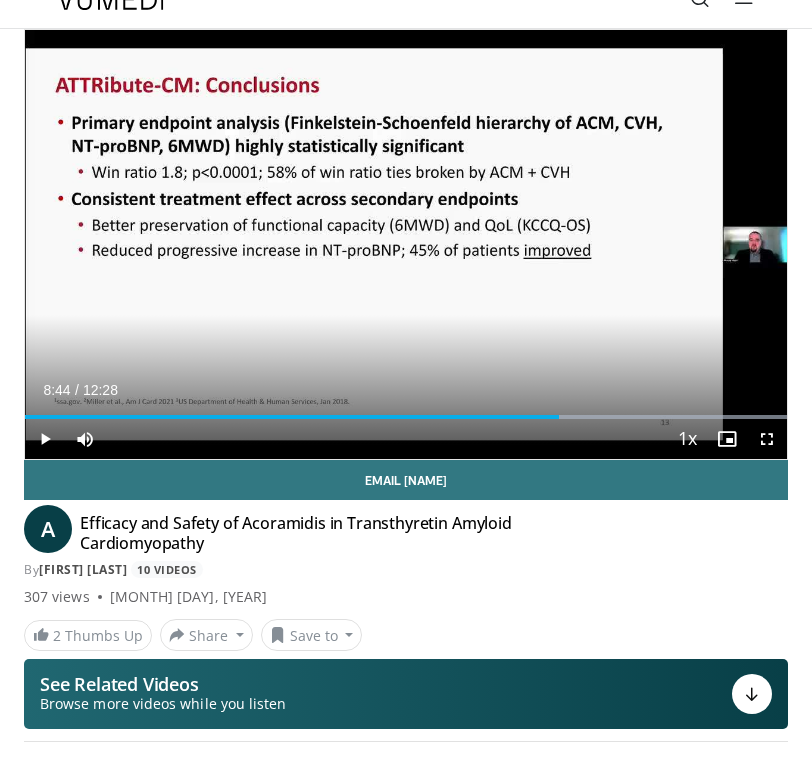 scroll, scrollTop: 43, scrollLeft: 0, axis: vertical 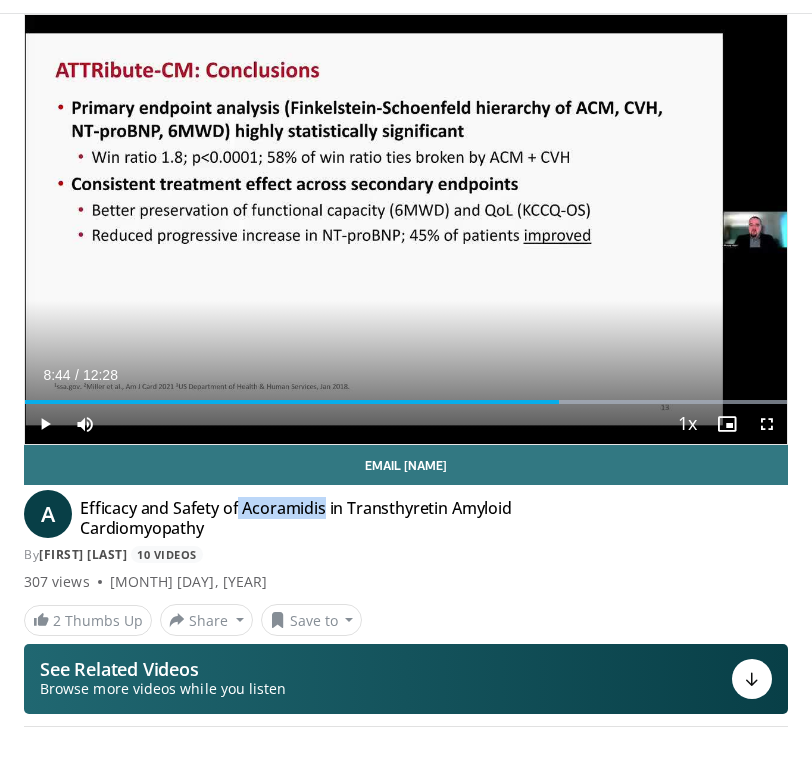 drag, startPoint x: 324, startPoint y: 509, endPoint x: 239, endPoint y: 508, distance: 85.00588 